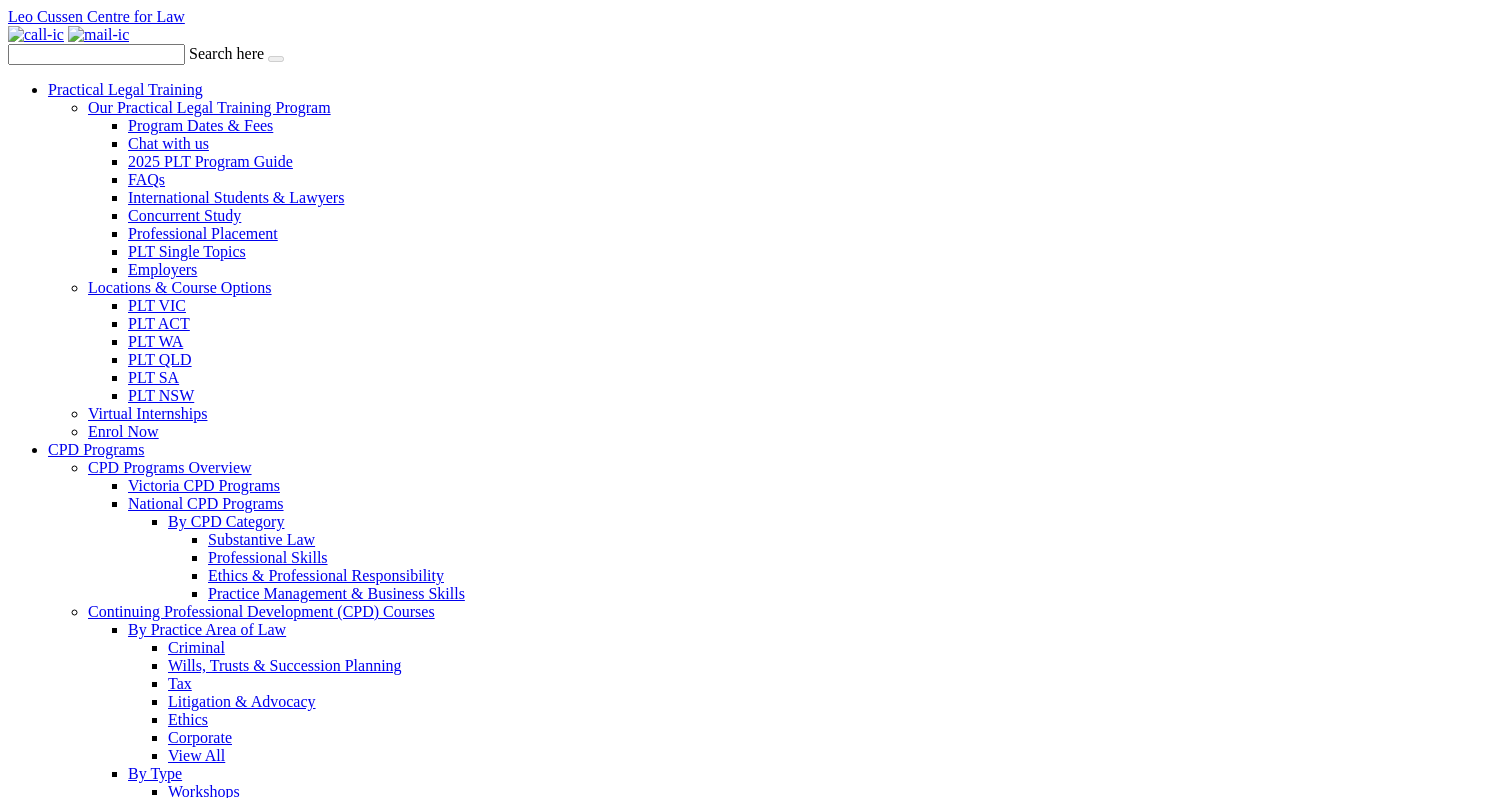 scroll, scrollTop: 260, scrollLeft: 0, axis: vertical 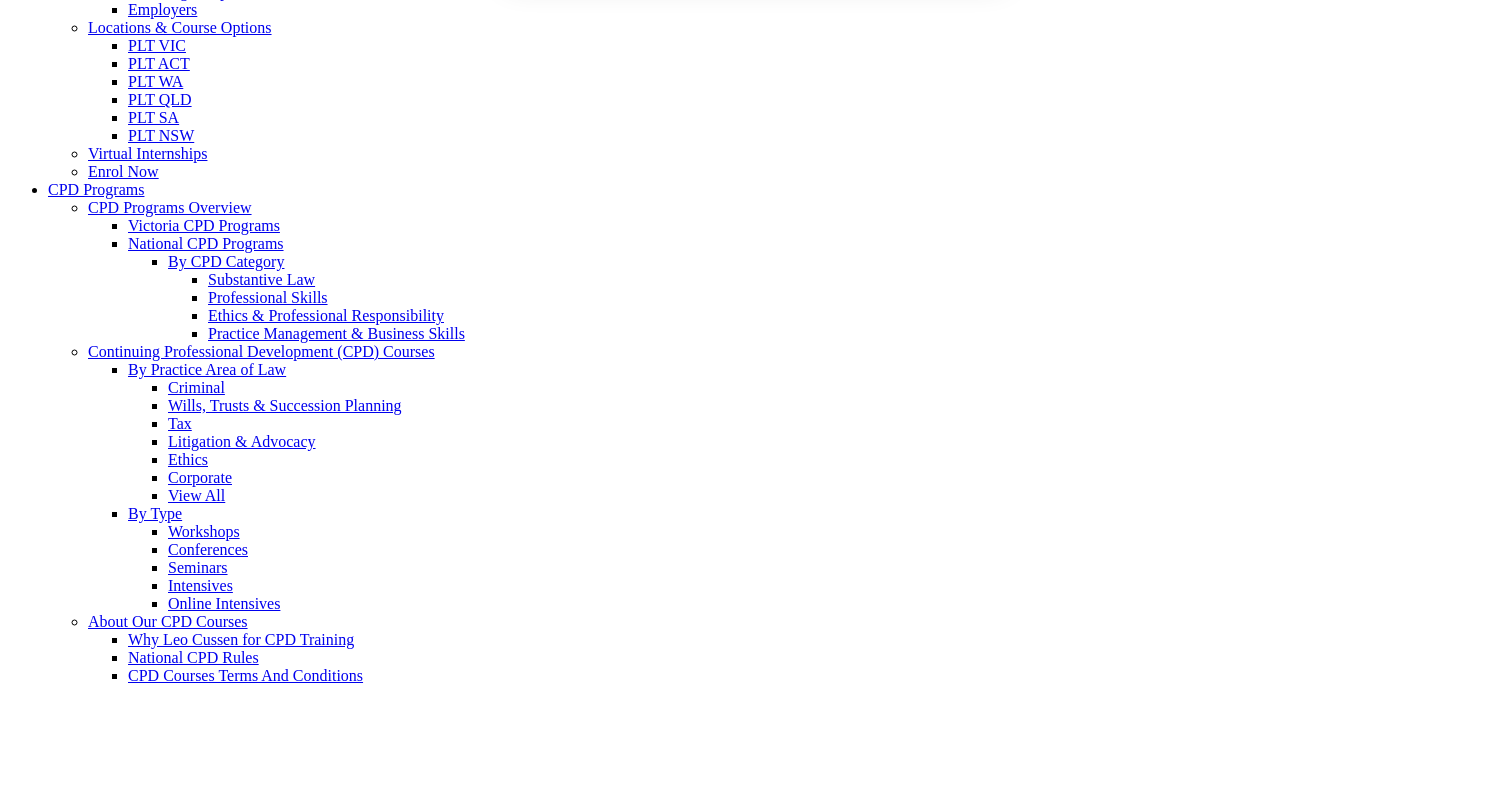 click on "Cancel" at bounding box center (826, 129) 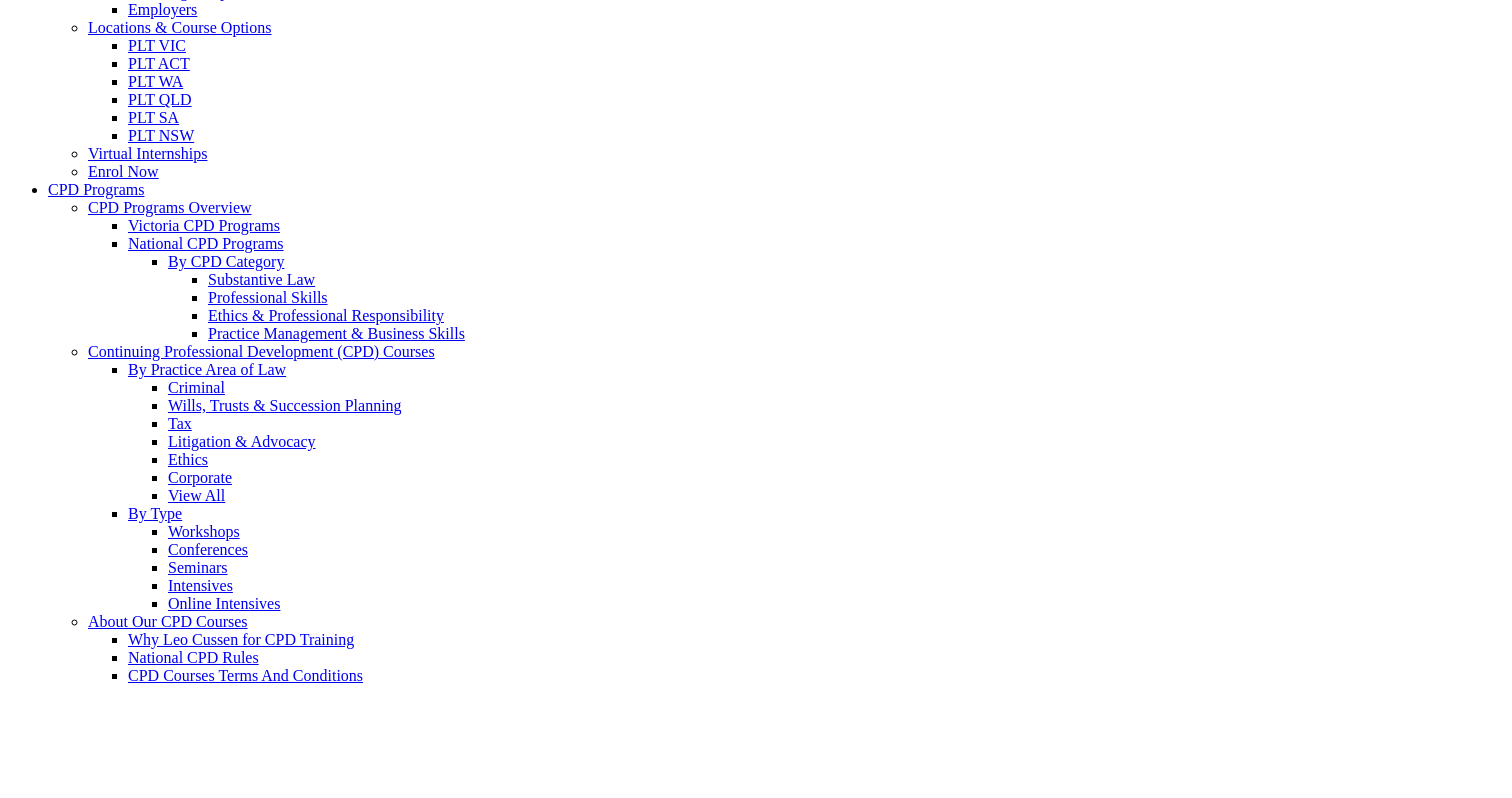scroll, scrollTop: 0, scrollLeft: 0, axis: both 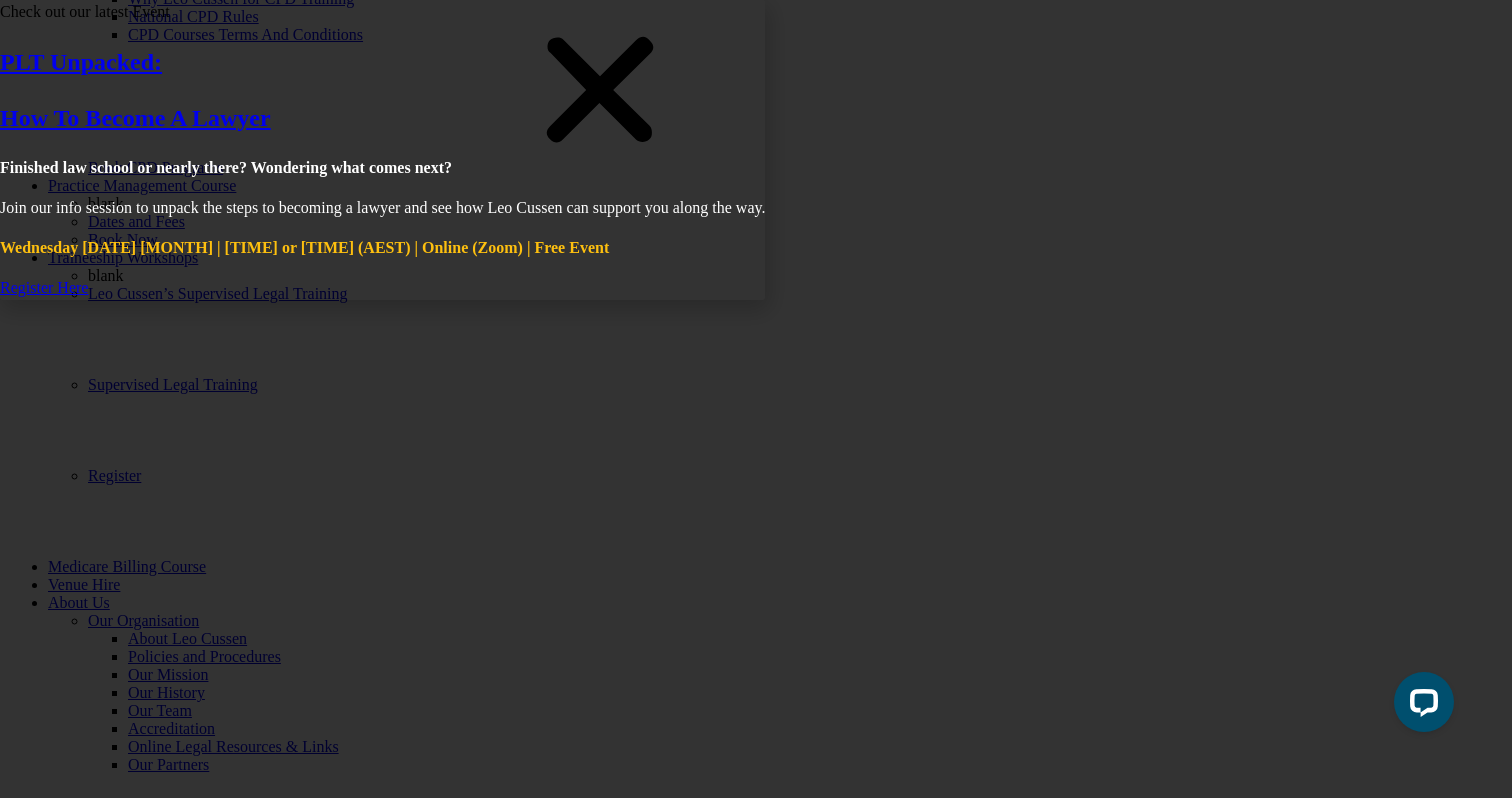 click at bounding box center [600, 90] 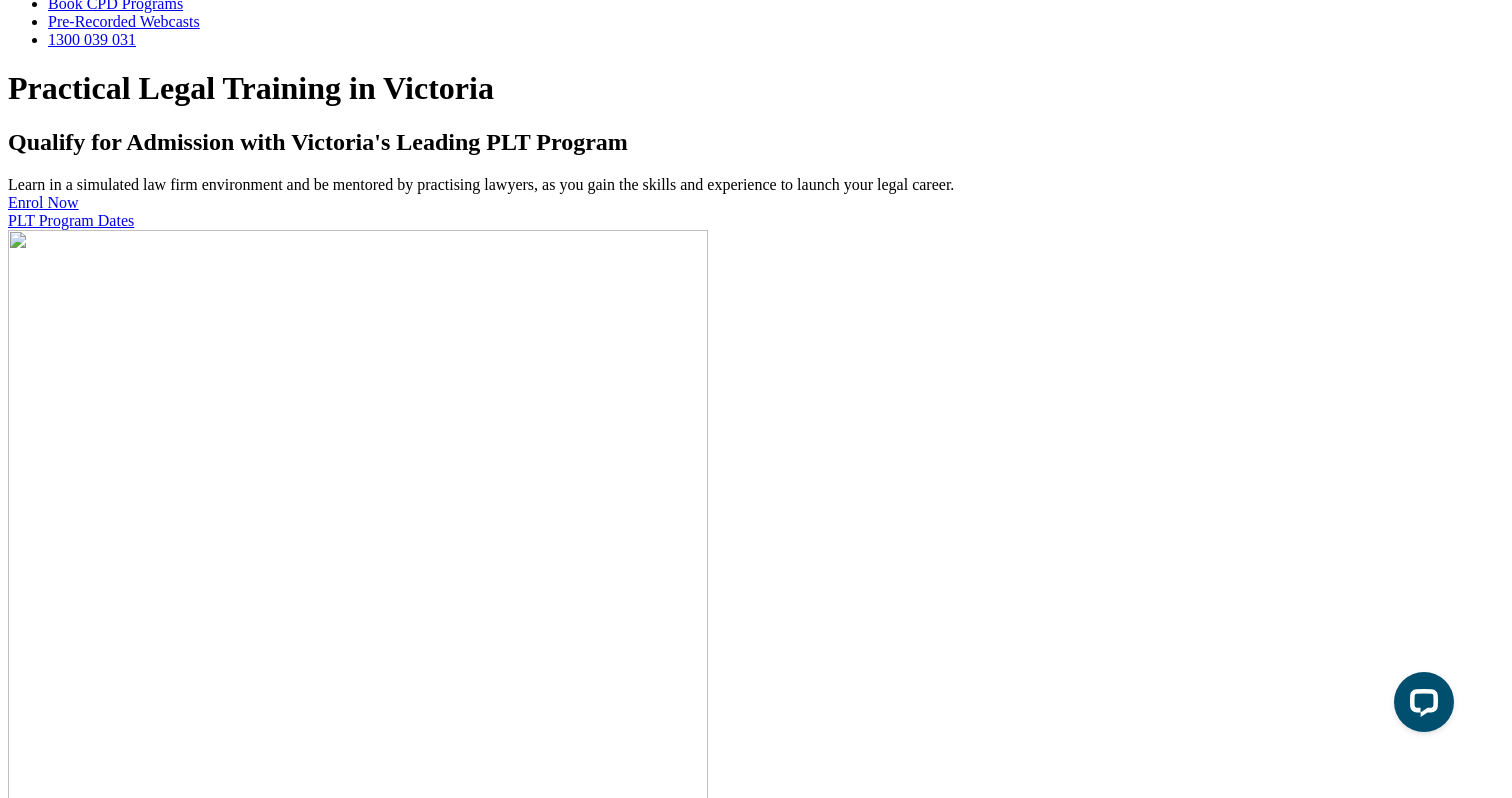 scroll, scrollTop: 2564, scrollLeft: 0, axis: vertical 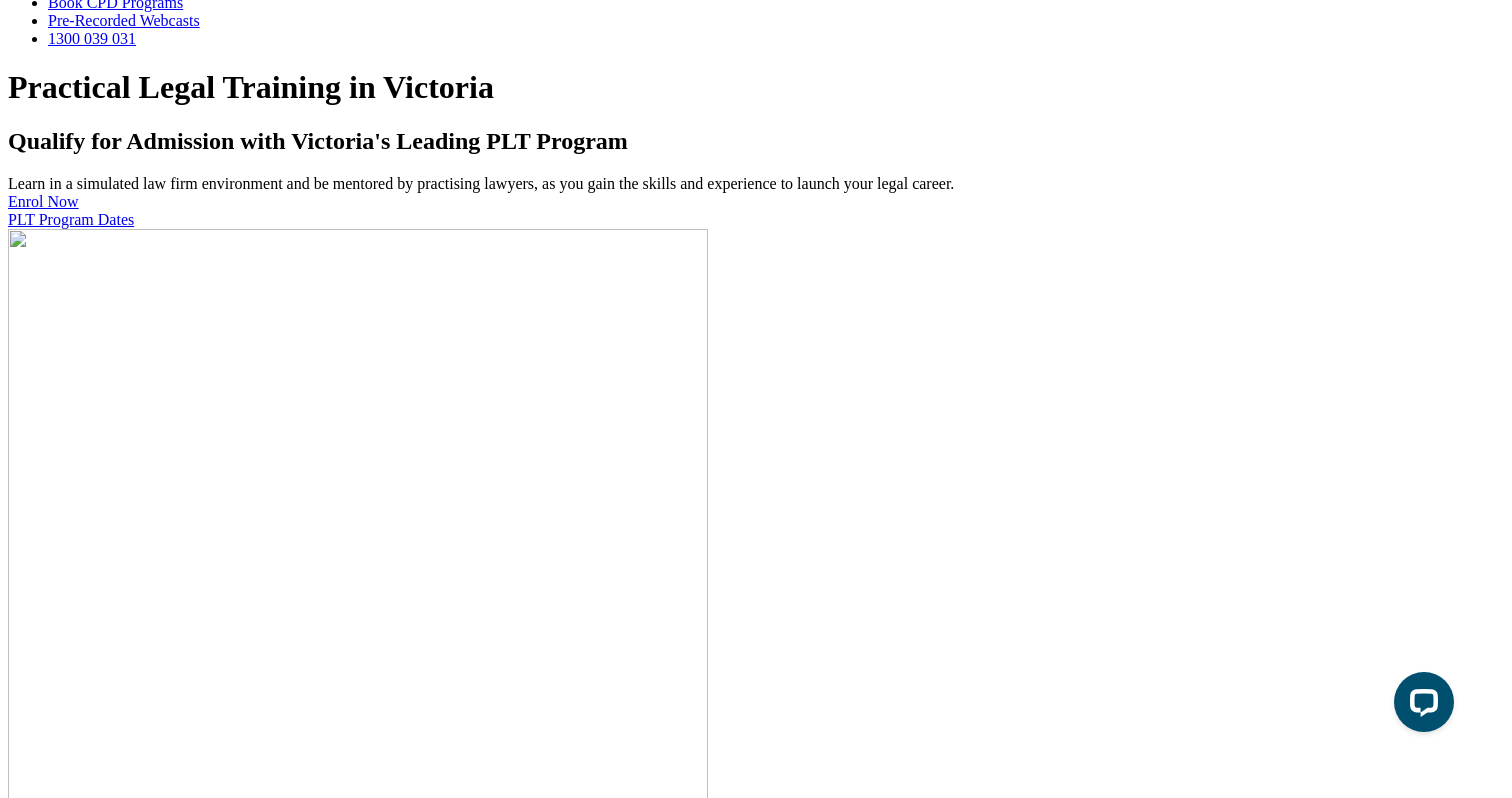 click on "Enrol Now" at bounding box center [643, 7985] 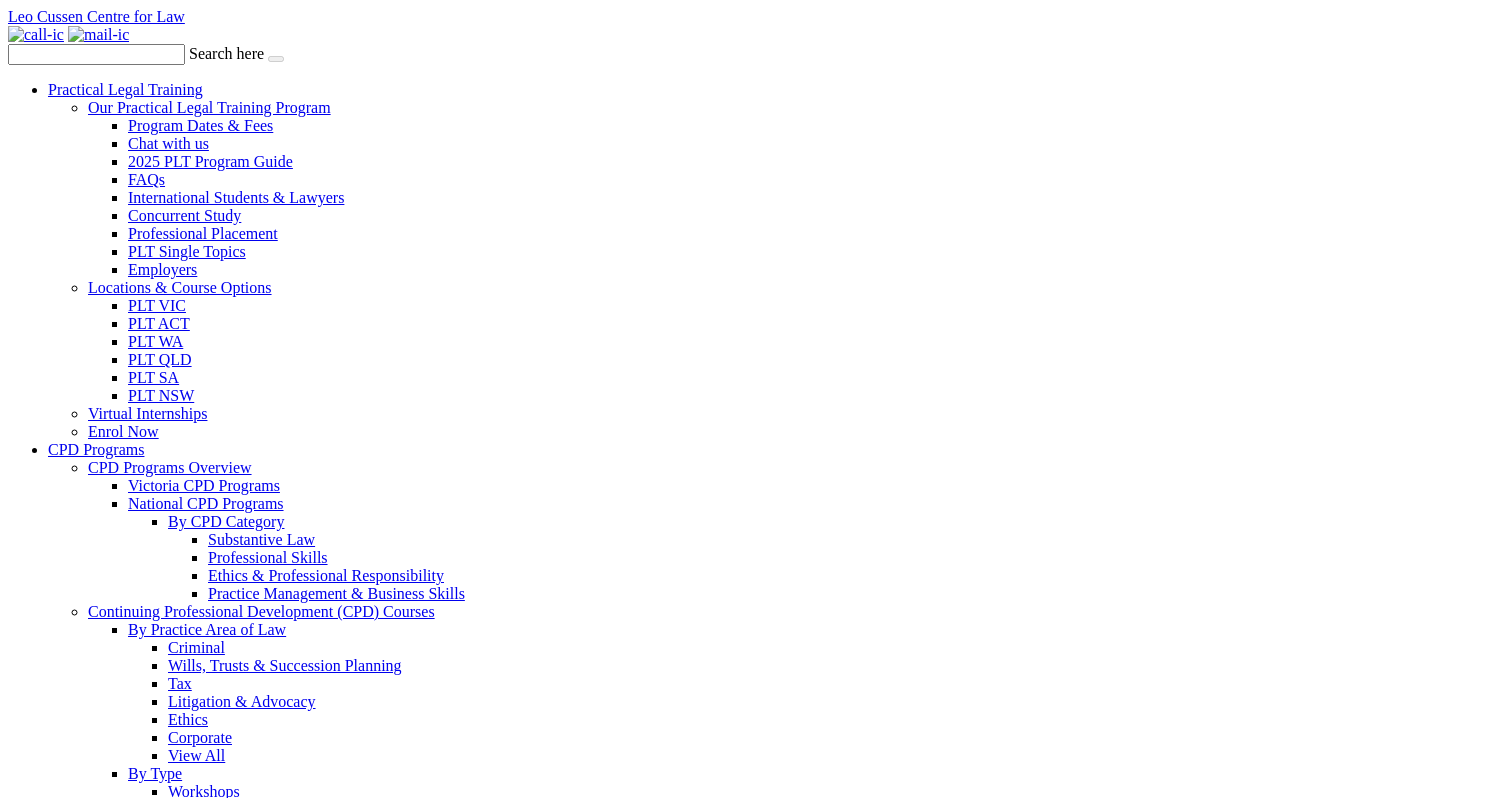 scroll, scrollTop: 0, scrollLeft: 0, axis: both 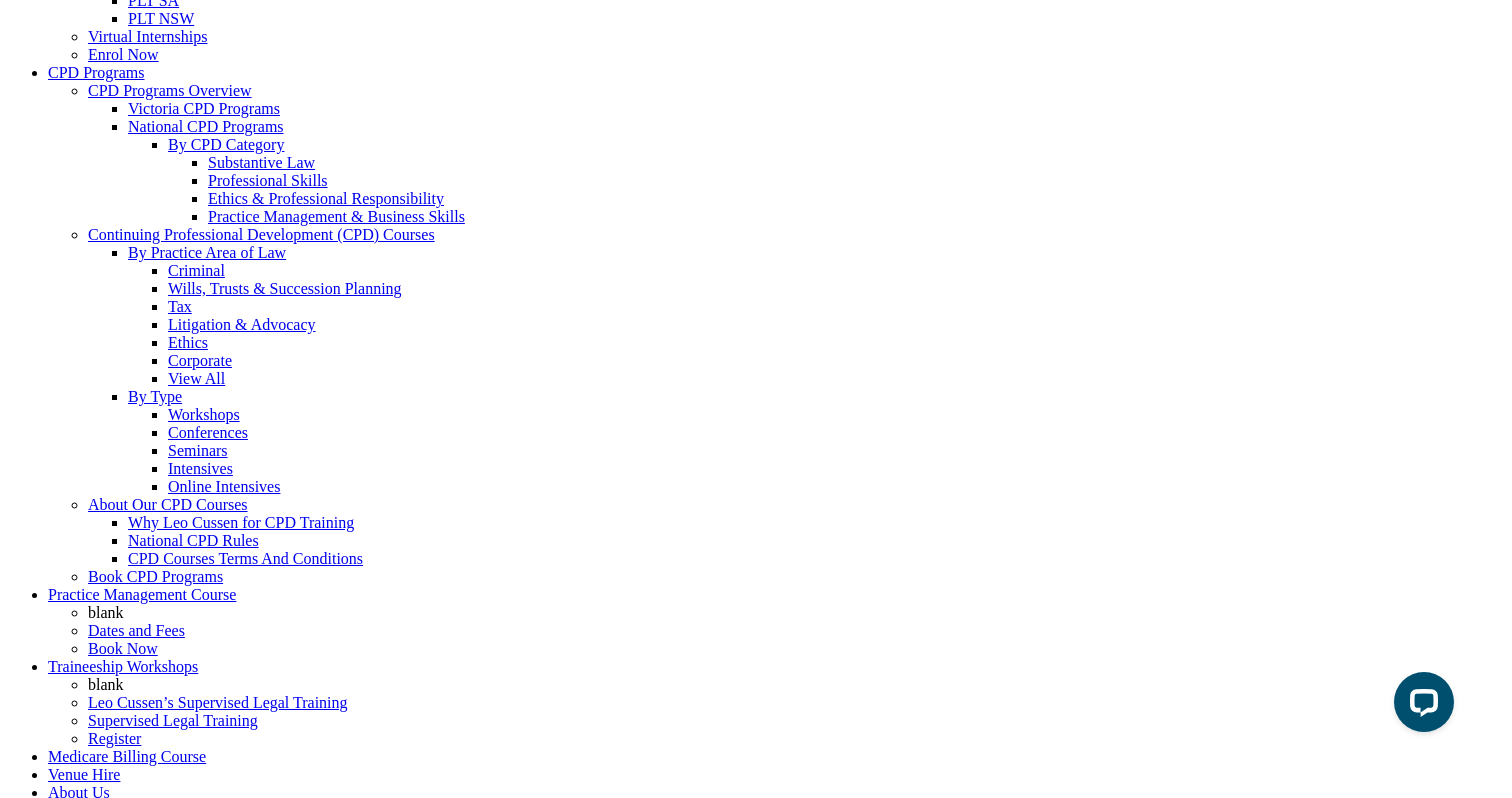 click on "[FIRST]" at bounding box center (96, 1460) 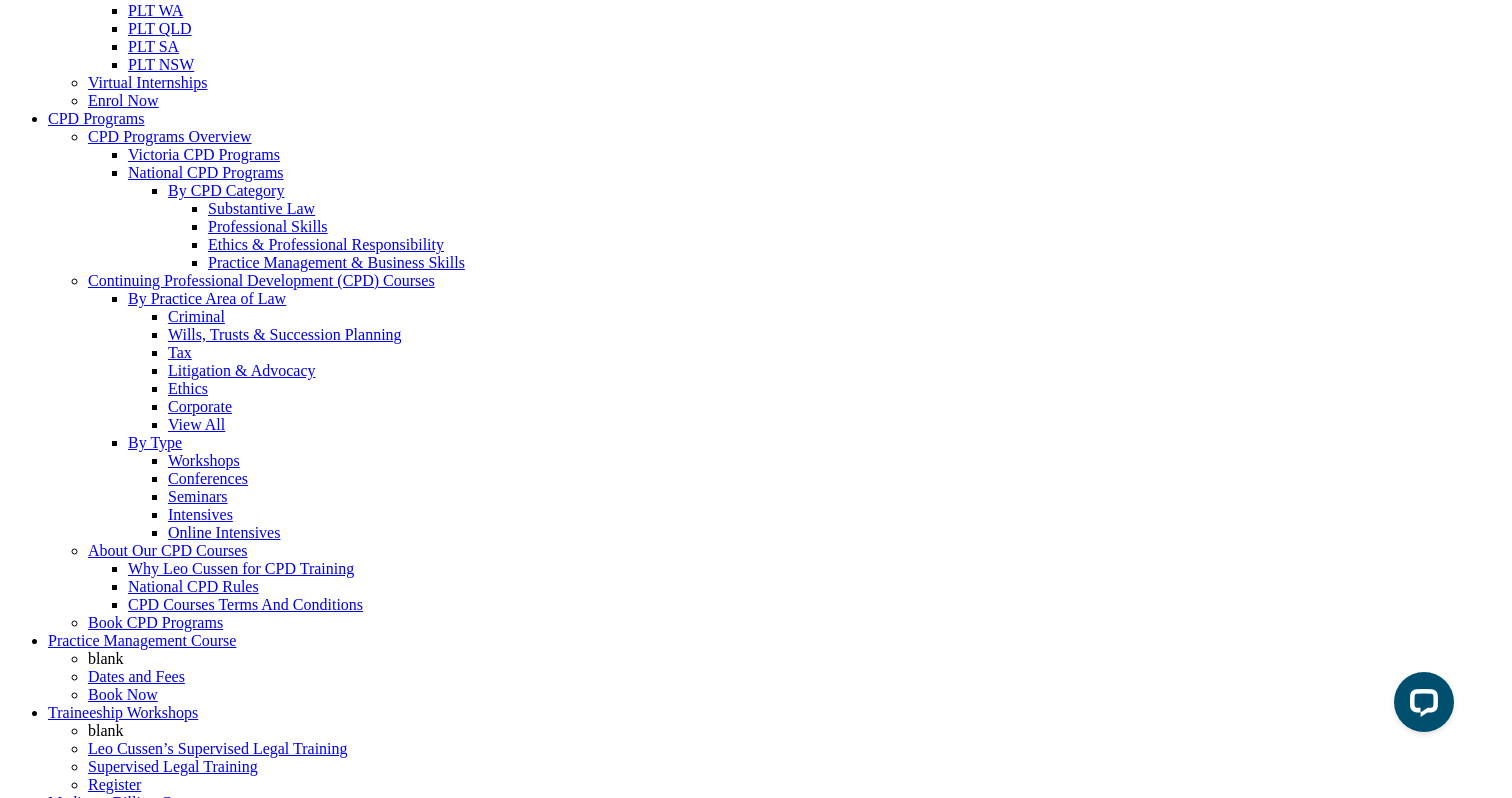 scroll, scrollTop: 337, scrollLeft: 0, axis: vertical 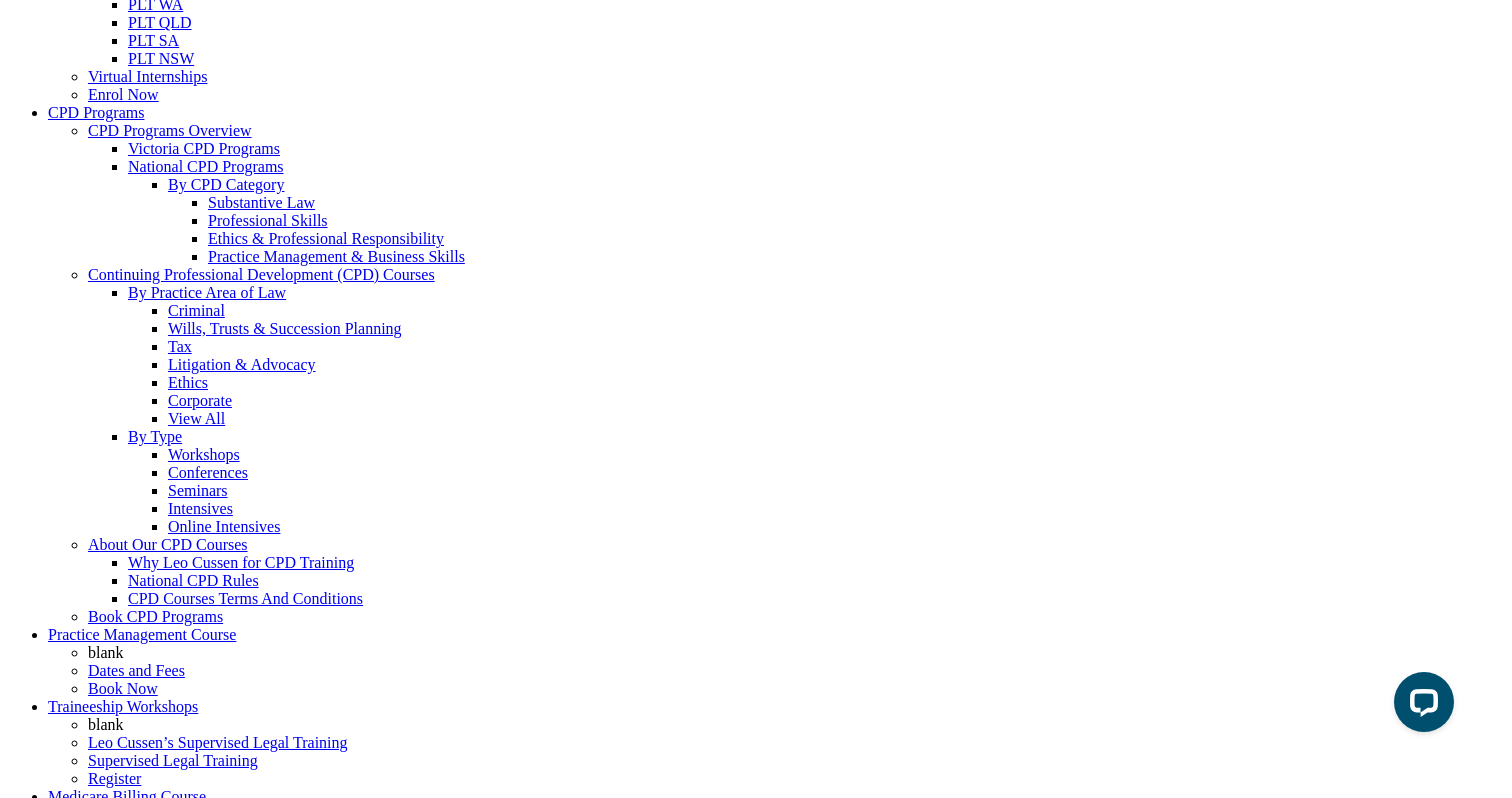 click on "Preferred First Name *" at bounding box center (256, 1857) 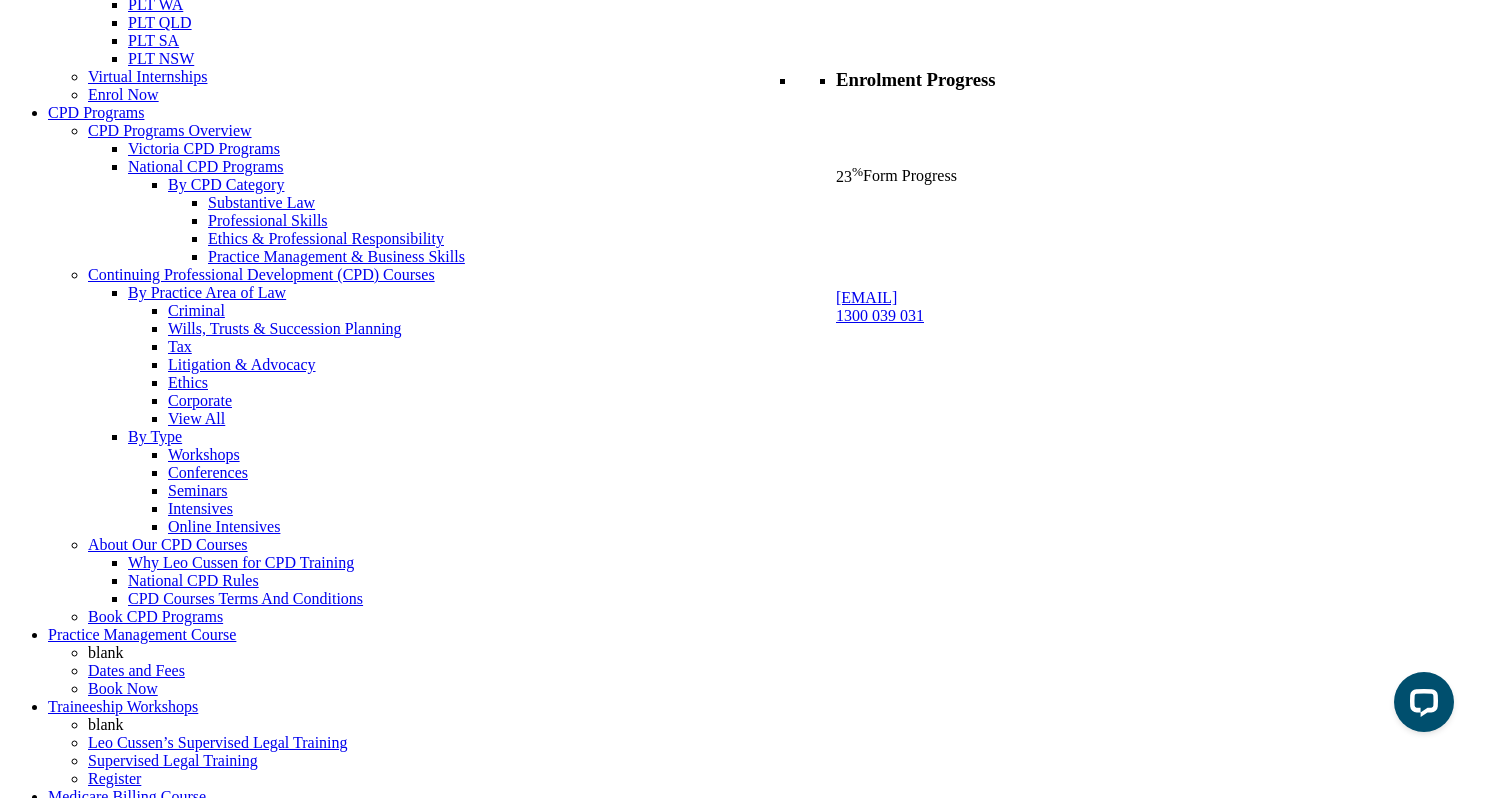 select on "Male" 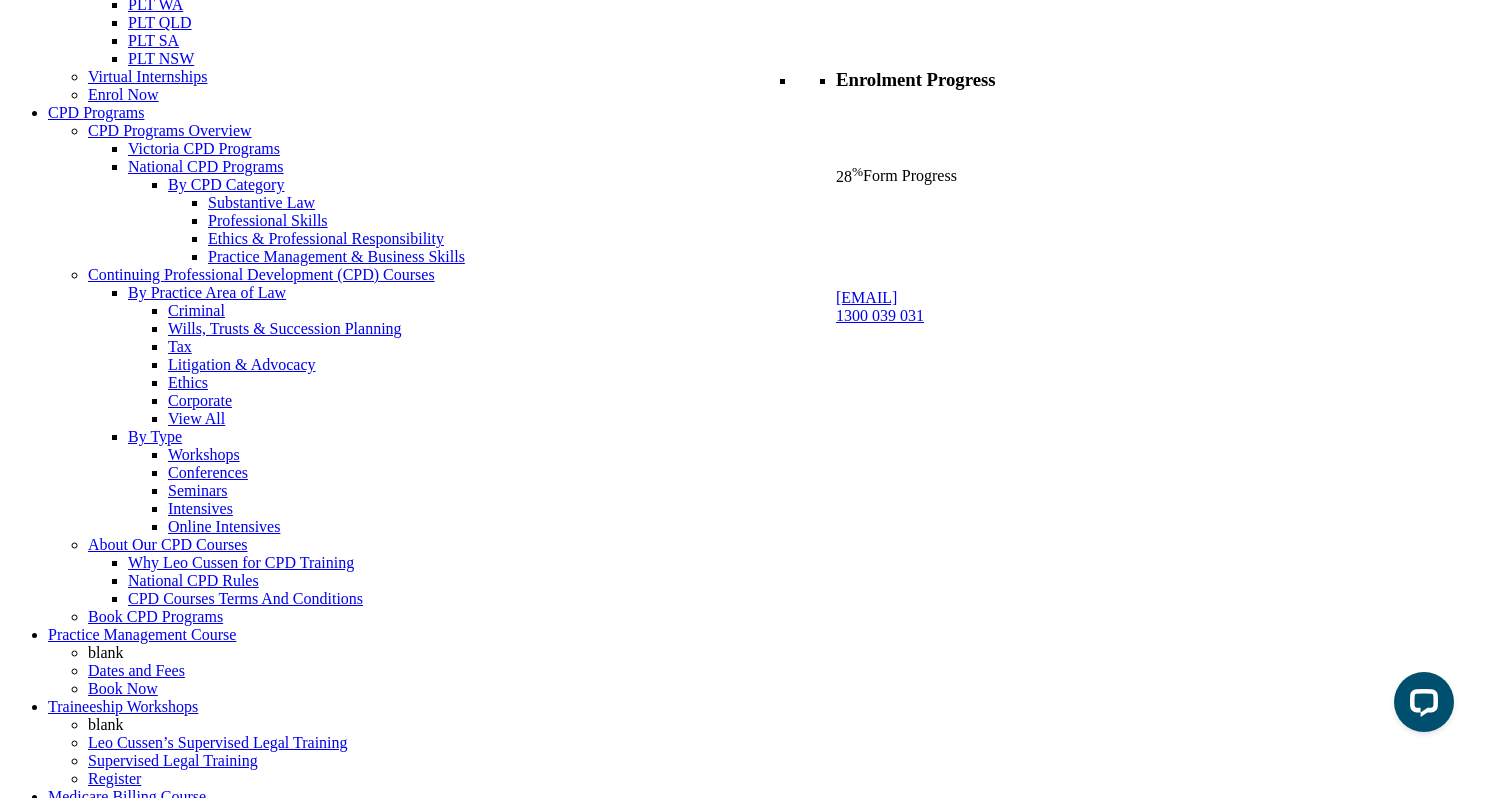 click on "Pronouns* She/Her/Hers He/Him/His They/Them/Theirs Other Prefer not to disclose" at bounding box center [242, 1932] 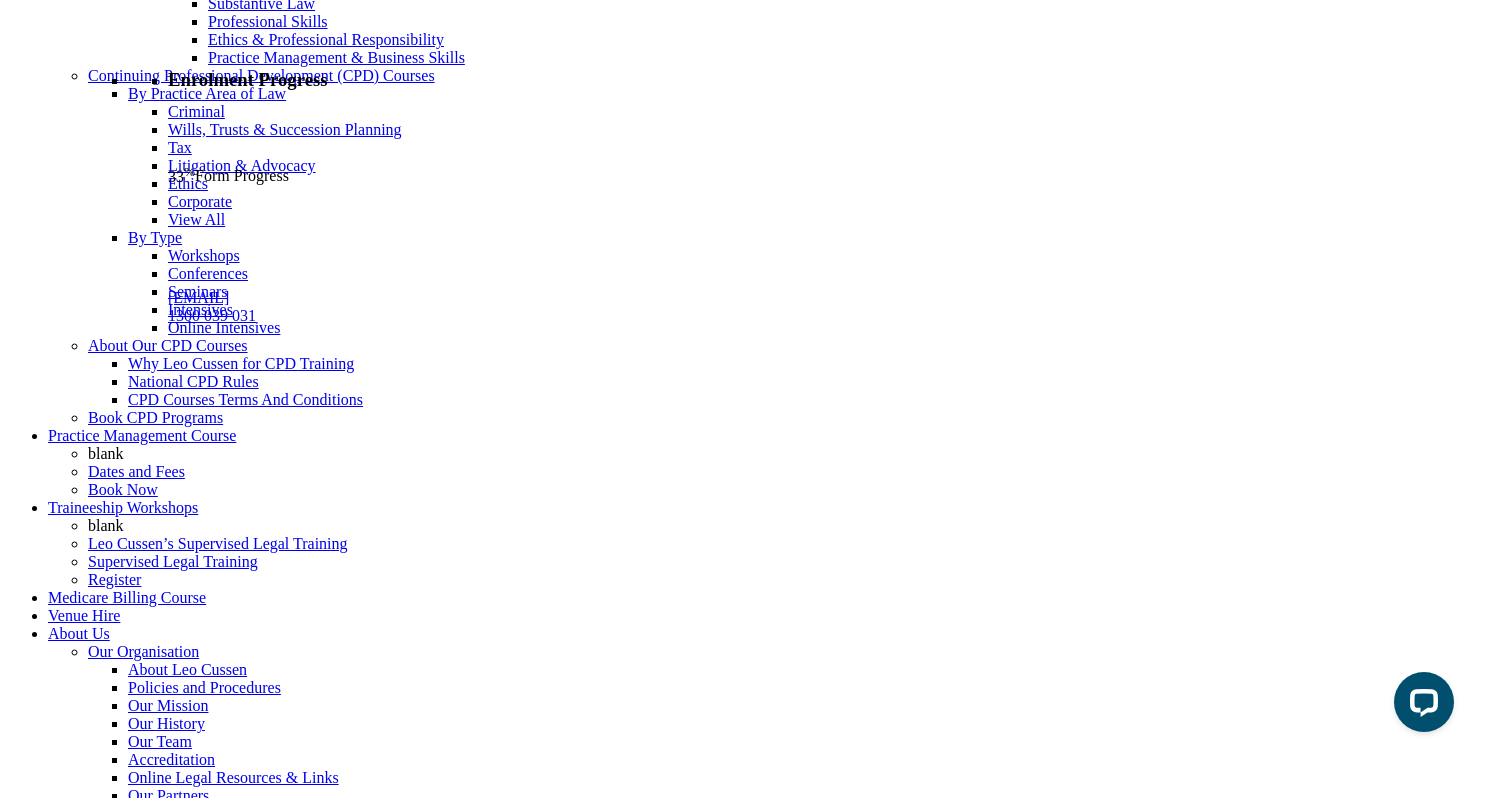 scroll, scrollTop: 565, scrollLeft: 0, axis: vertical 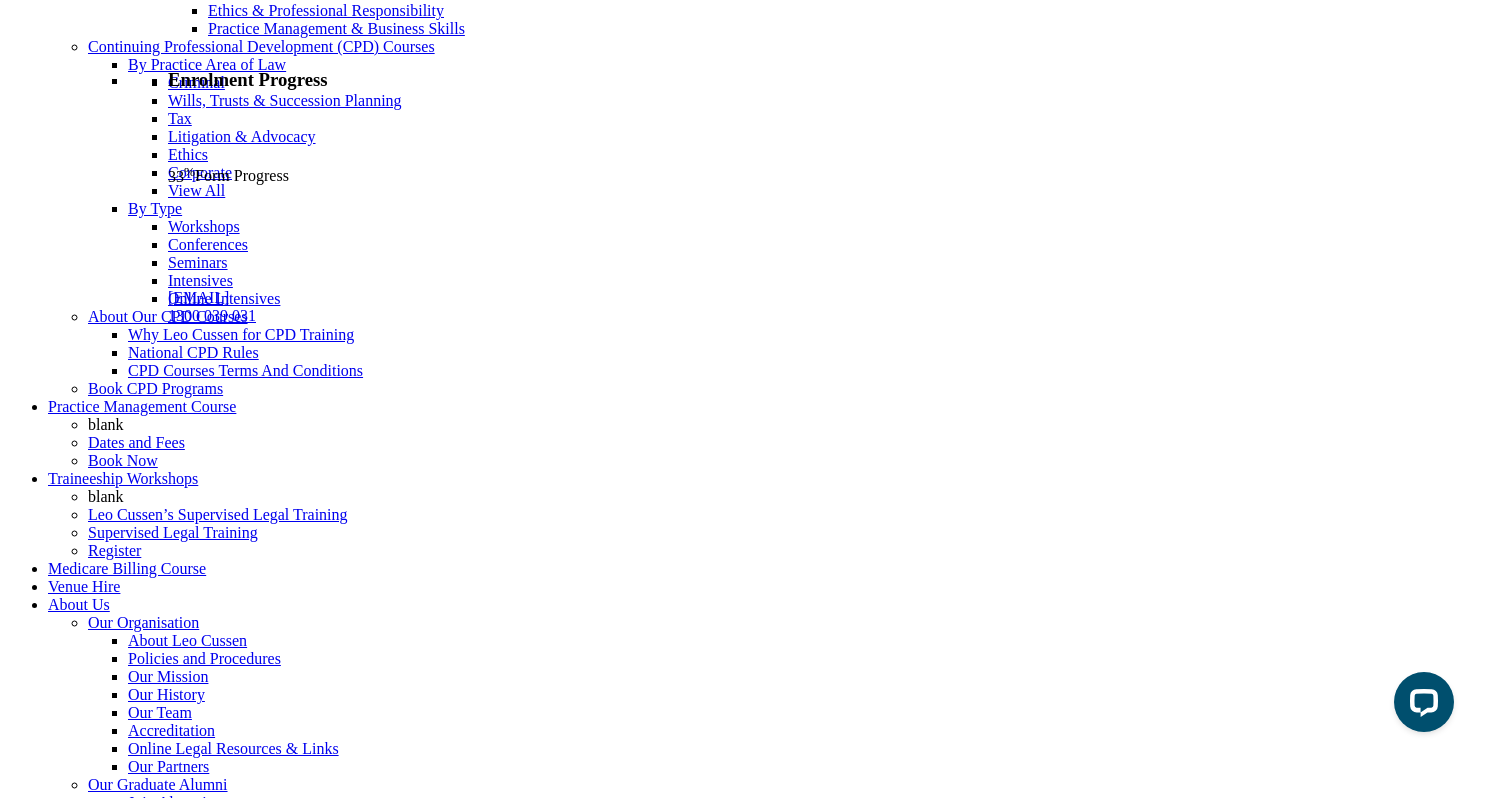 click on "Learning Mode* Online Full Time Learning Online Part Time Learning Blended Full Time Learning Blended Part Time Learning Onsite Full Time Learning" at bounding box center (262, 1863) 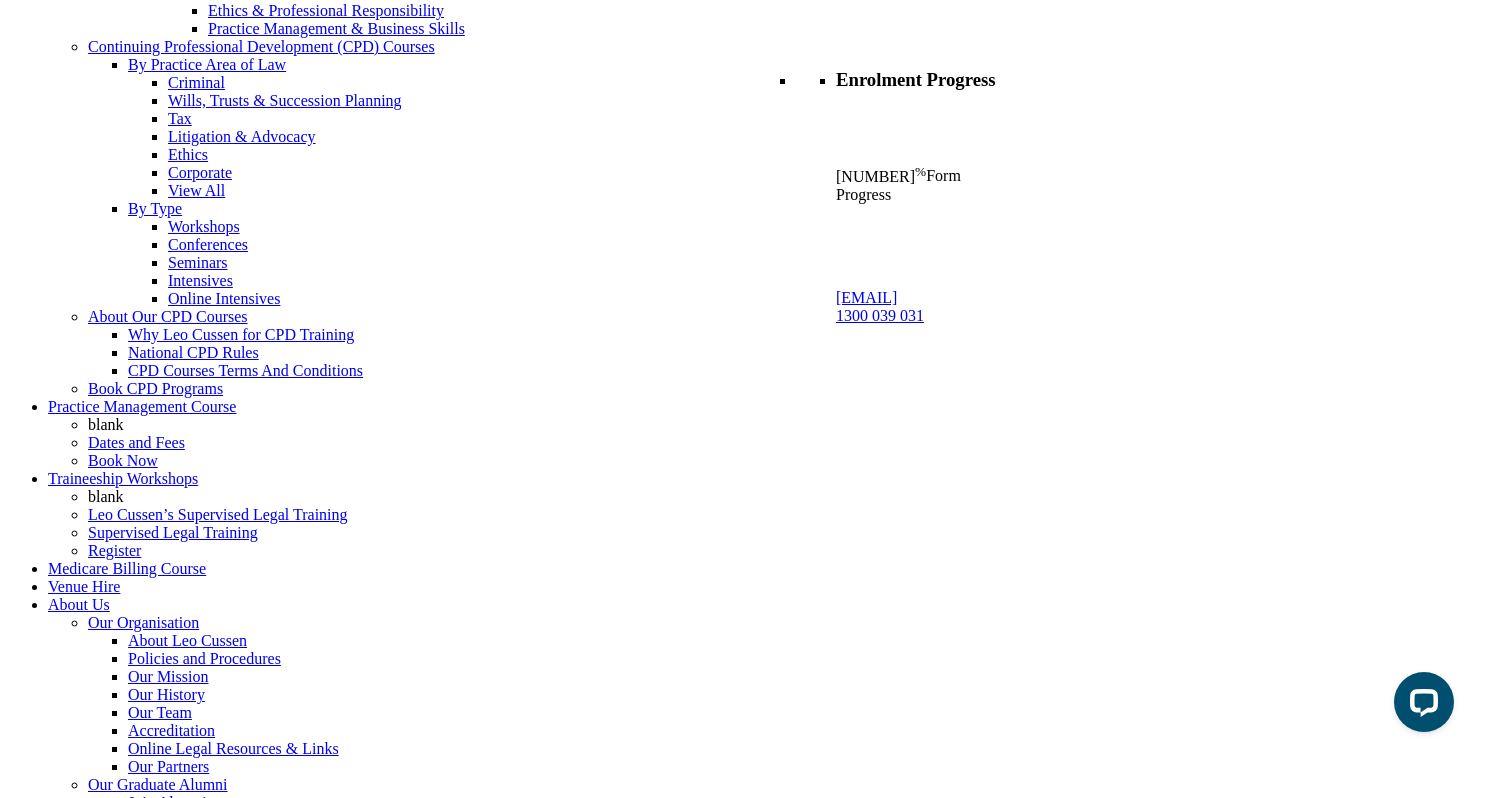 click on "State* ACT/NSW QLD SA VIC WA" at bounding box center [203, 1900] 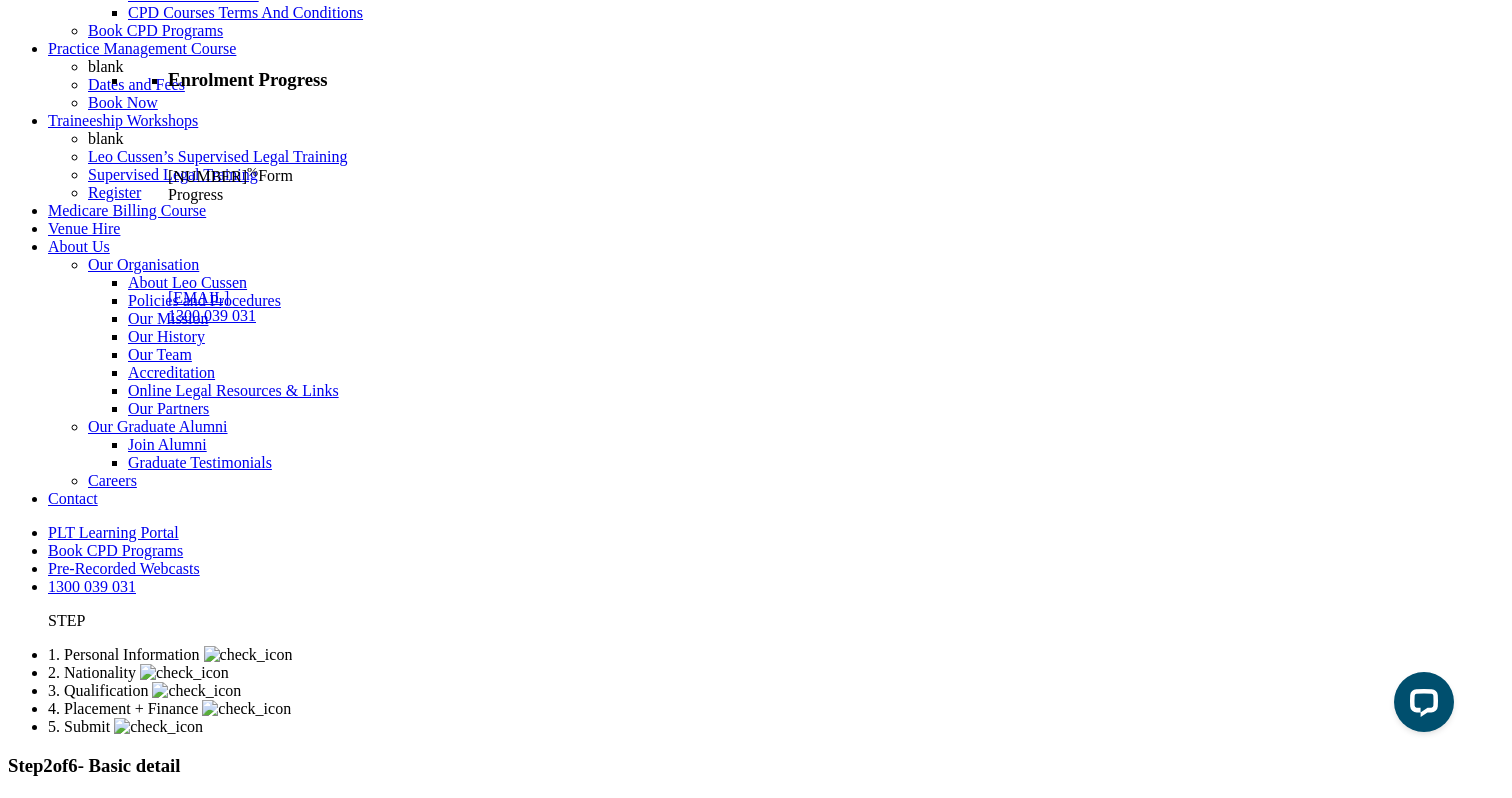 scroll, scrollTop: 924, scrollLeft: 0, axis: vertical 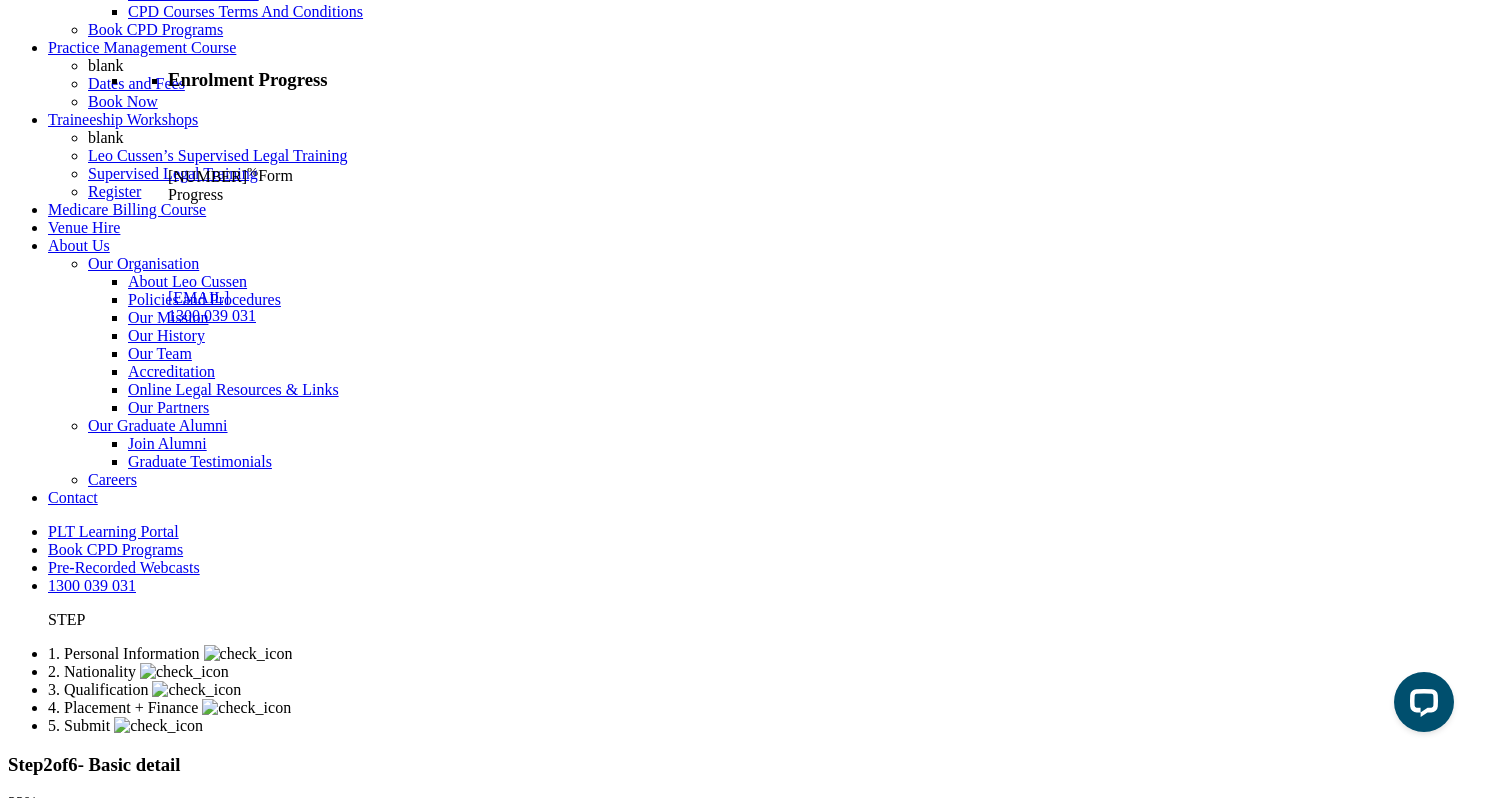 click on "Learning Mode* Online Full Time Learning Online Part Time Learning Blended Full Time Learning Blended Part Time Learning Onsite Full Time Learning" at bounding box center [262, 1504] 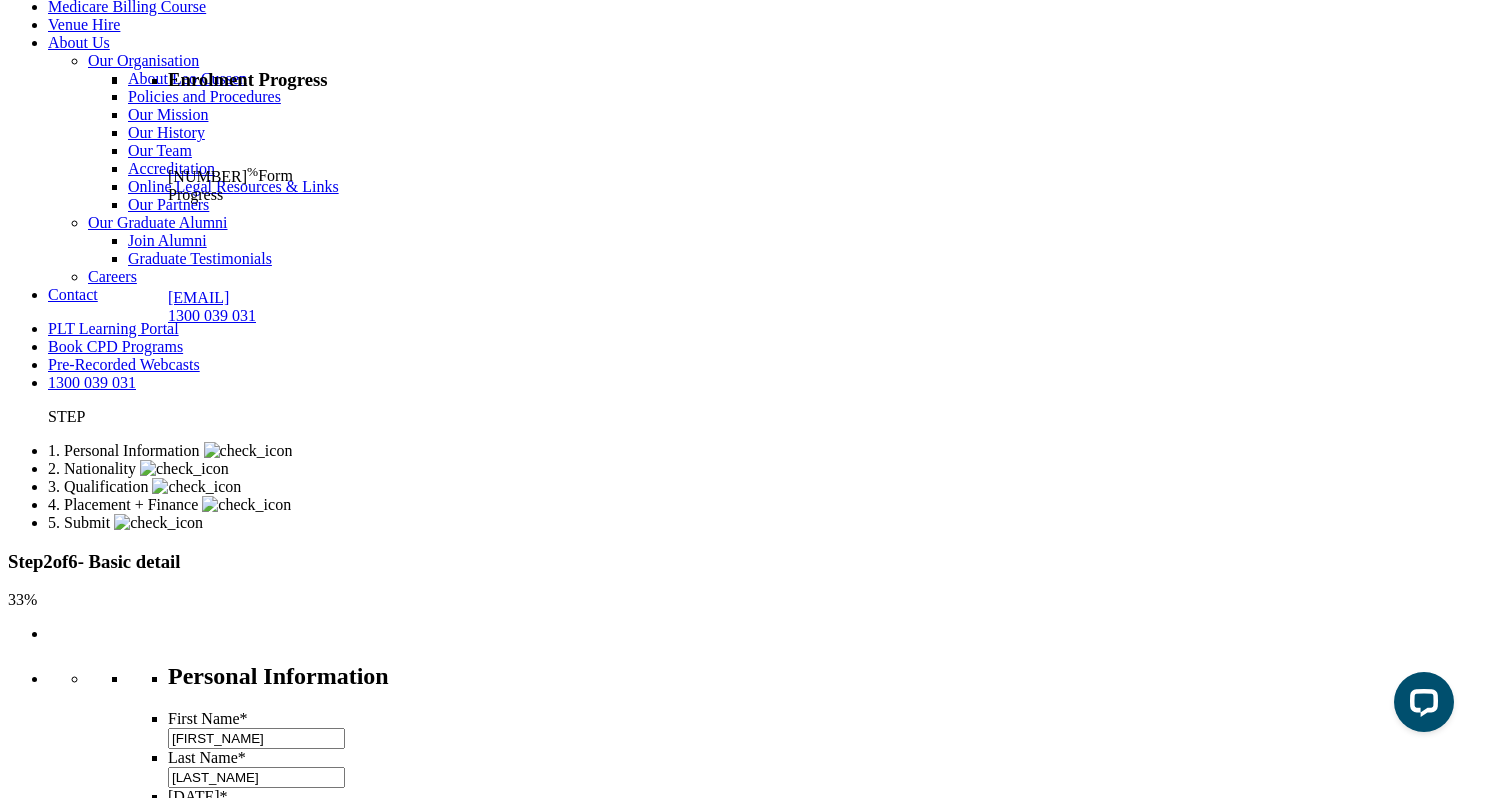 scroll, scrollTop: 1152, scrollLeft: 0, axis: vertical 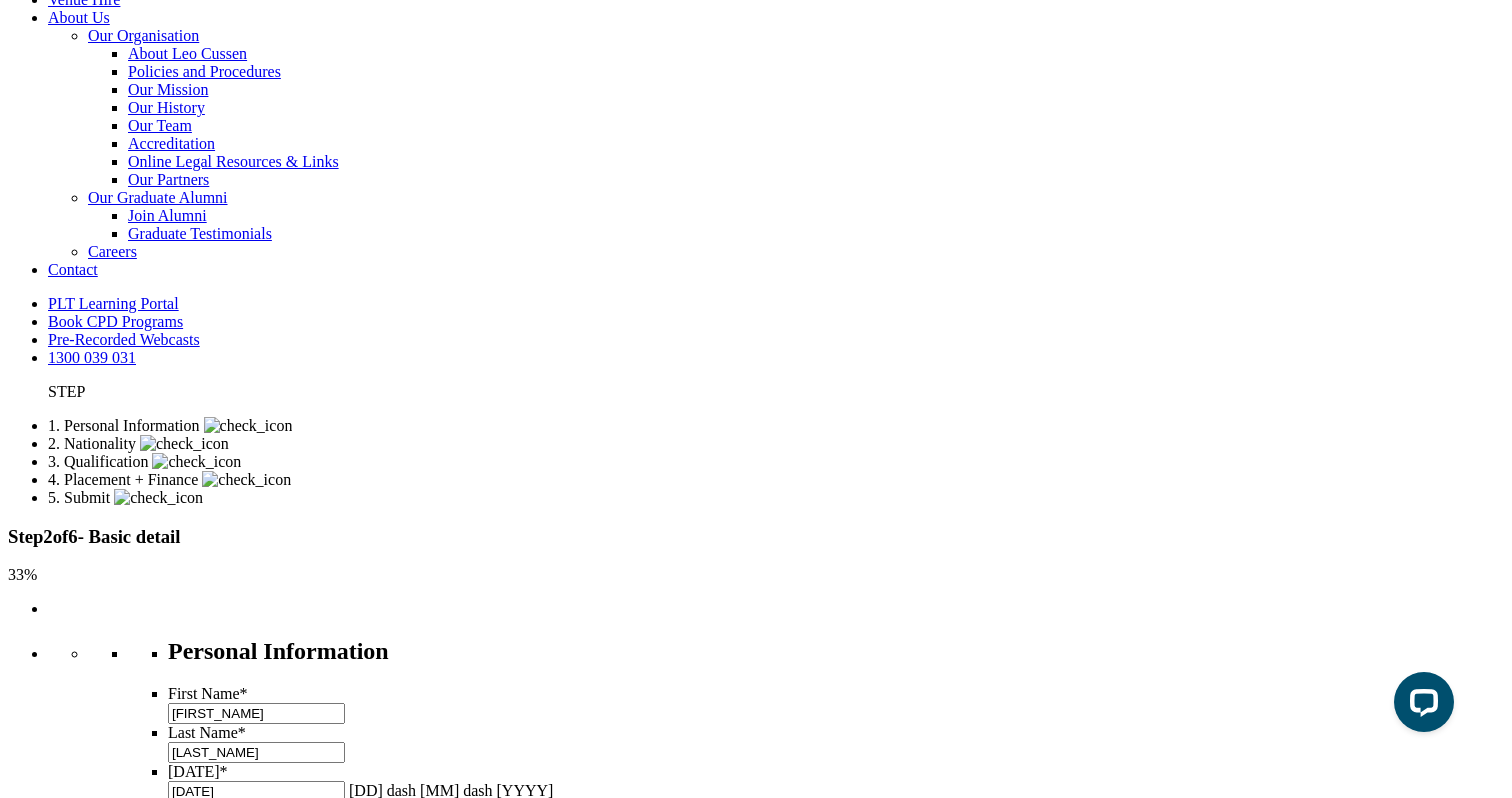 click on "Street *" at bounding box center (256, 2156) 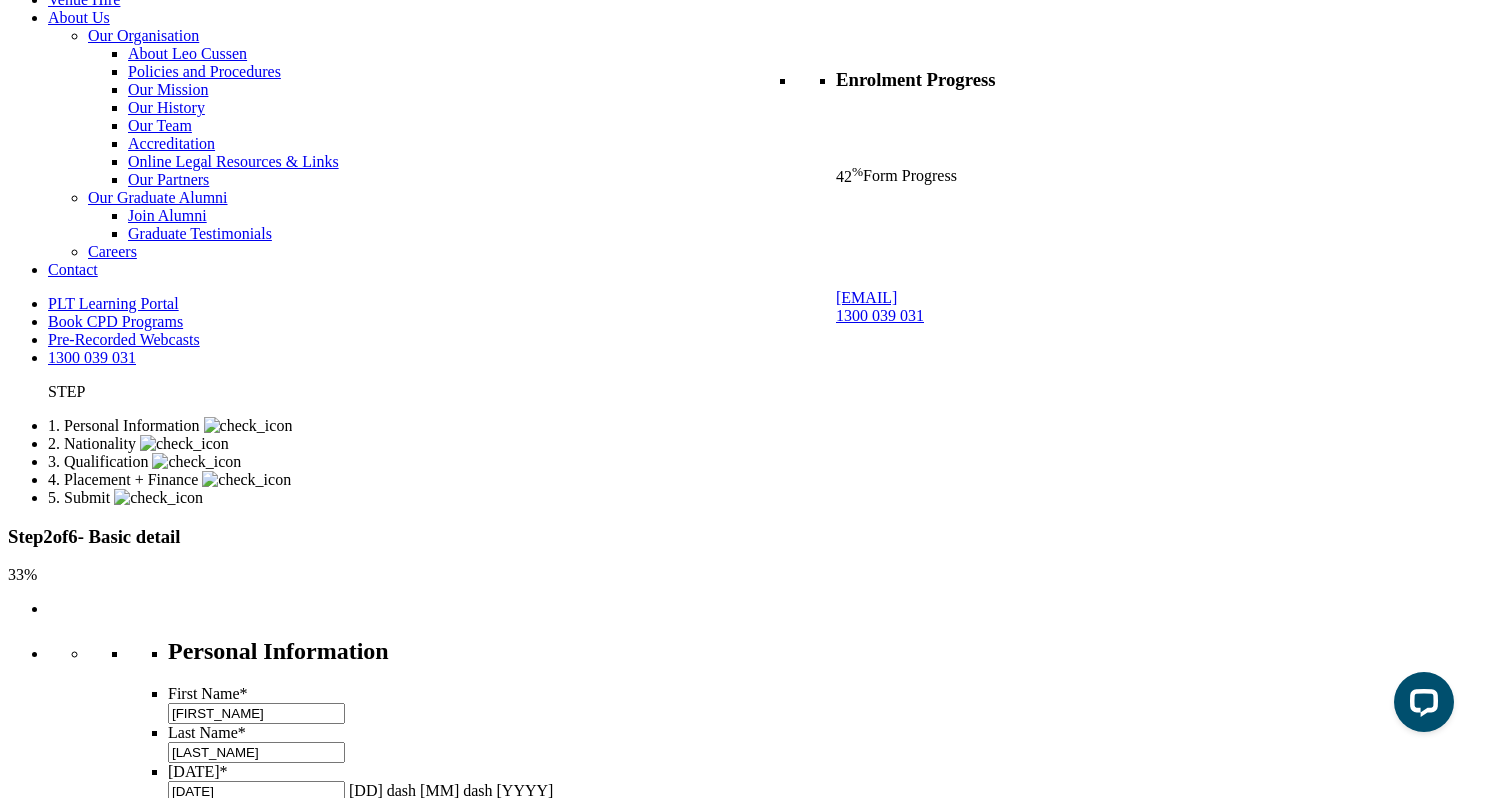 type on "Doncaster East" 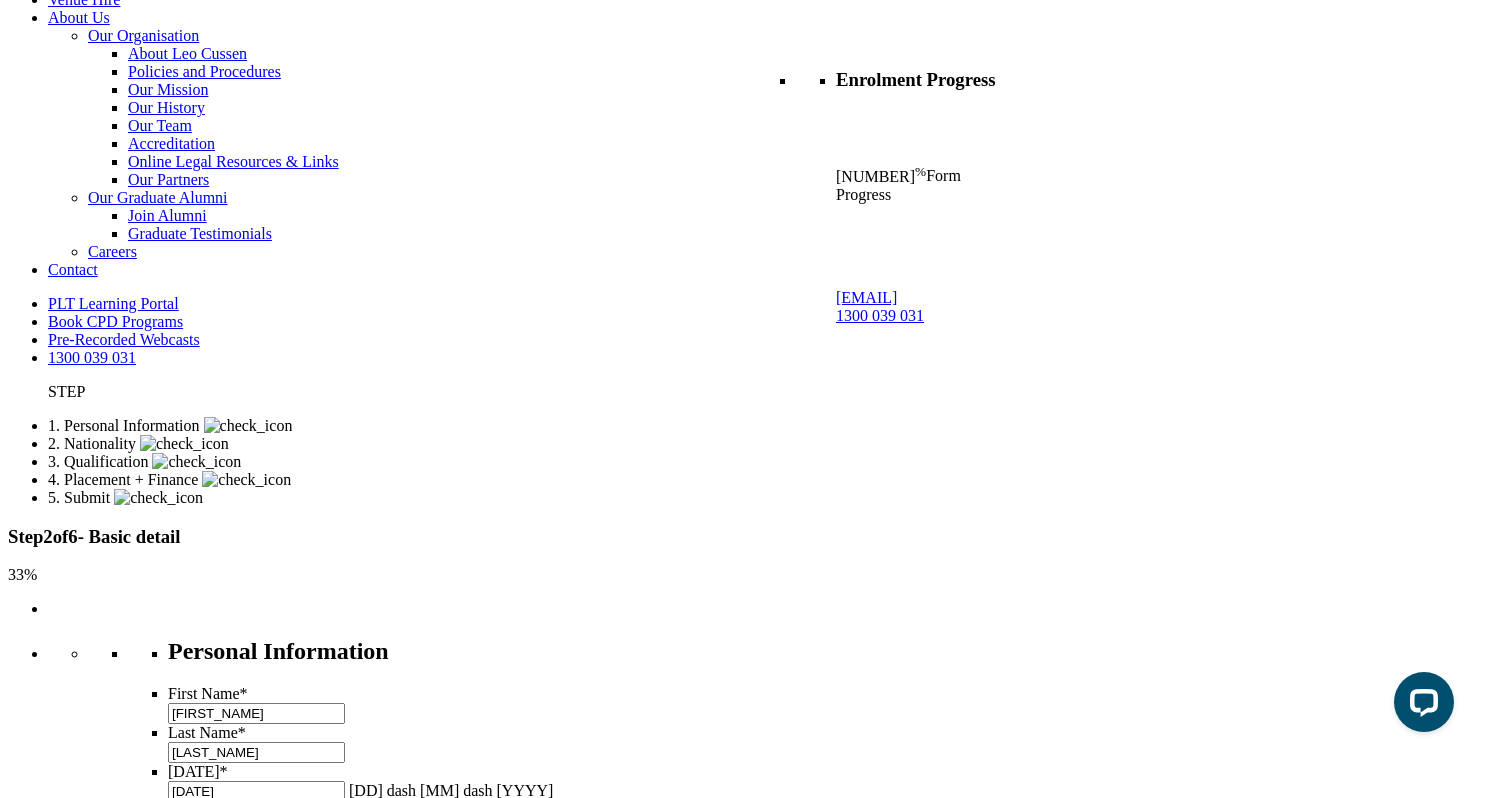 click on "Select state..* VIC WA QLD SA NSW NT ACT TAS" at bounding box center (220, 2233) 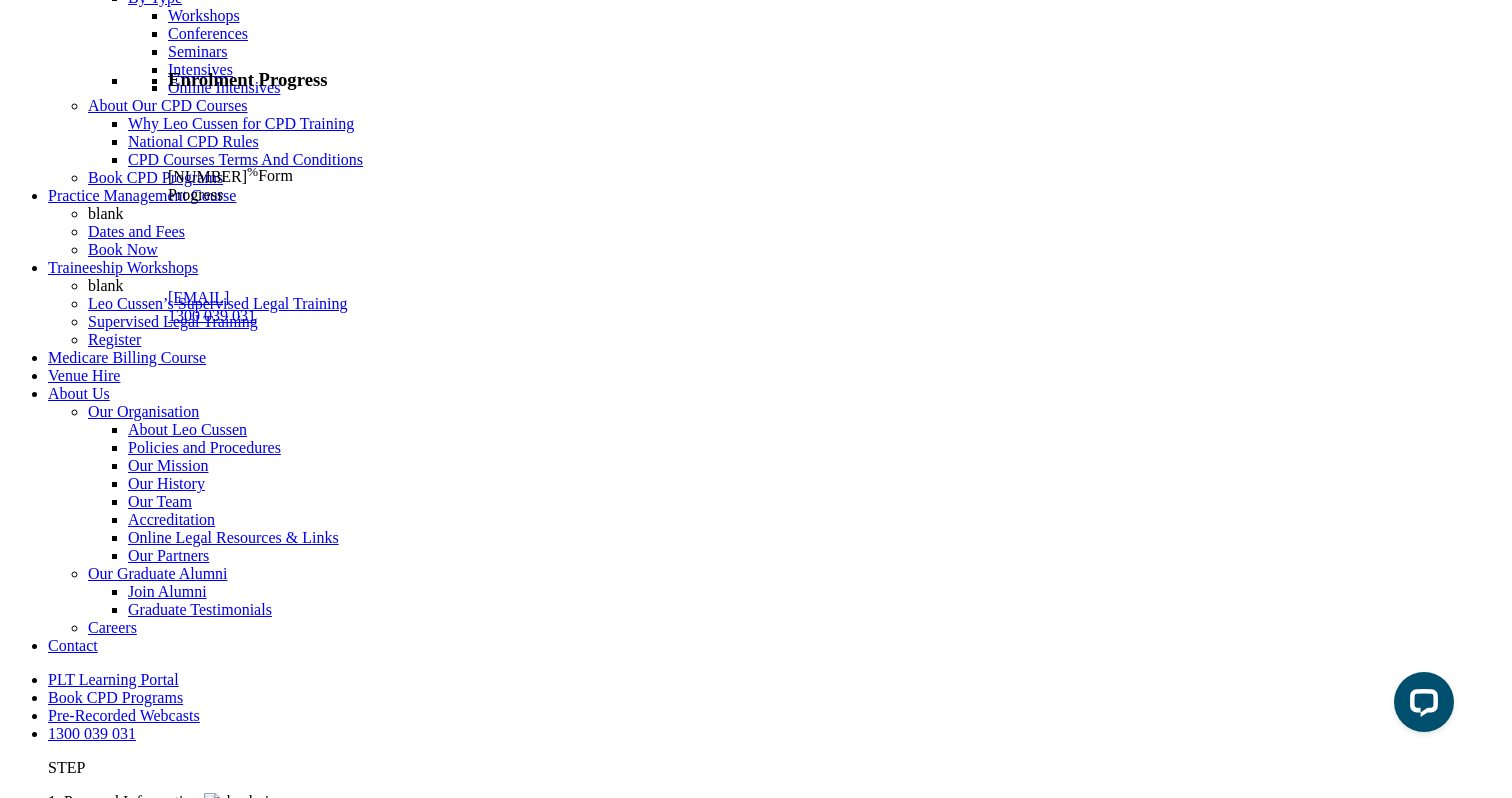 scroll, scrollTop: 763, scrollLeft: 0, axis: vertical 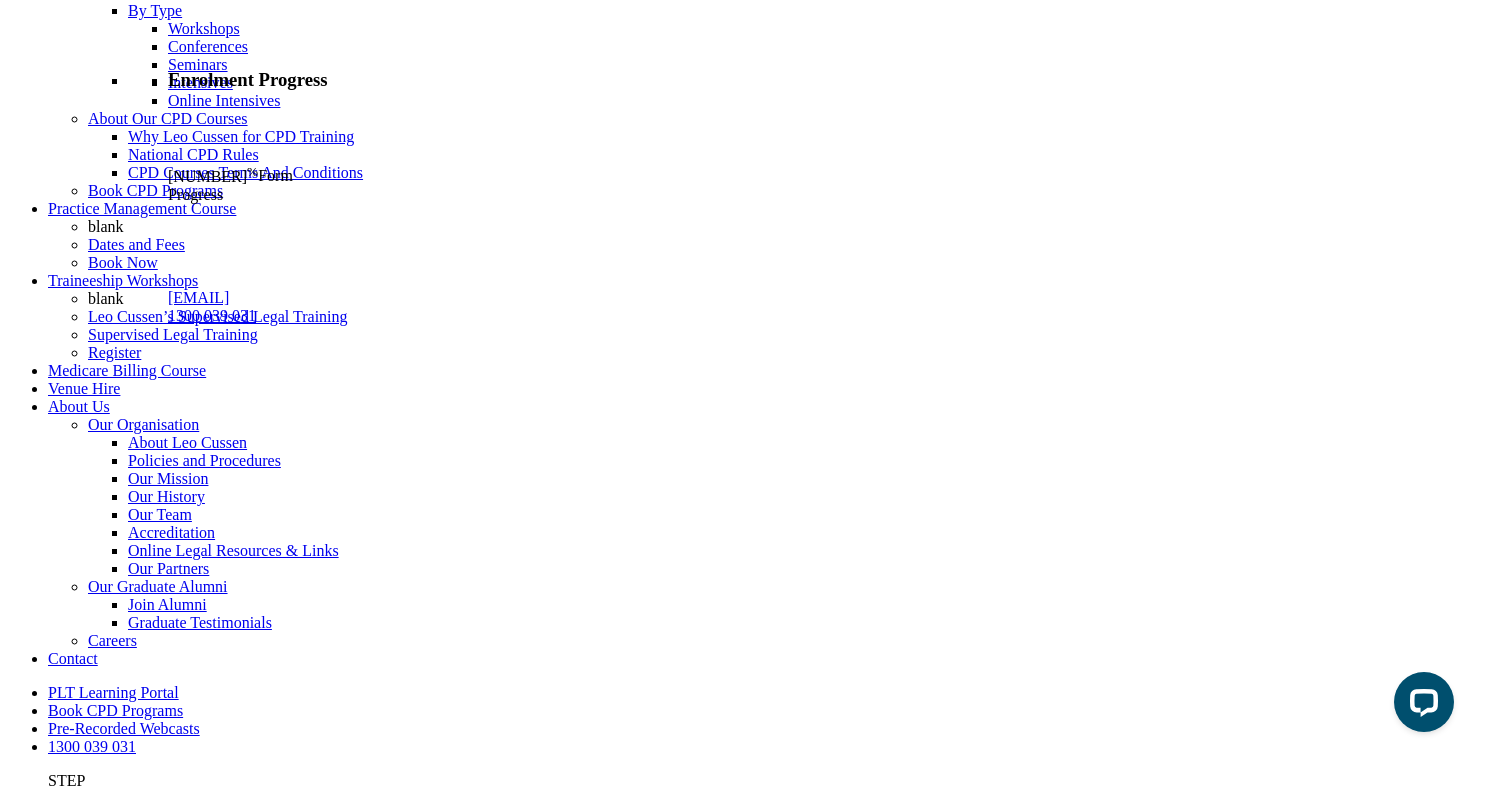 click on "Learning Mode* Online Full Time Learning Online Part Time Learning Blended Full Time Learning Blended Part Time Learning Onsite Full Time Learning" at bounding box center [262, 1665] 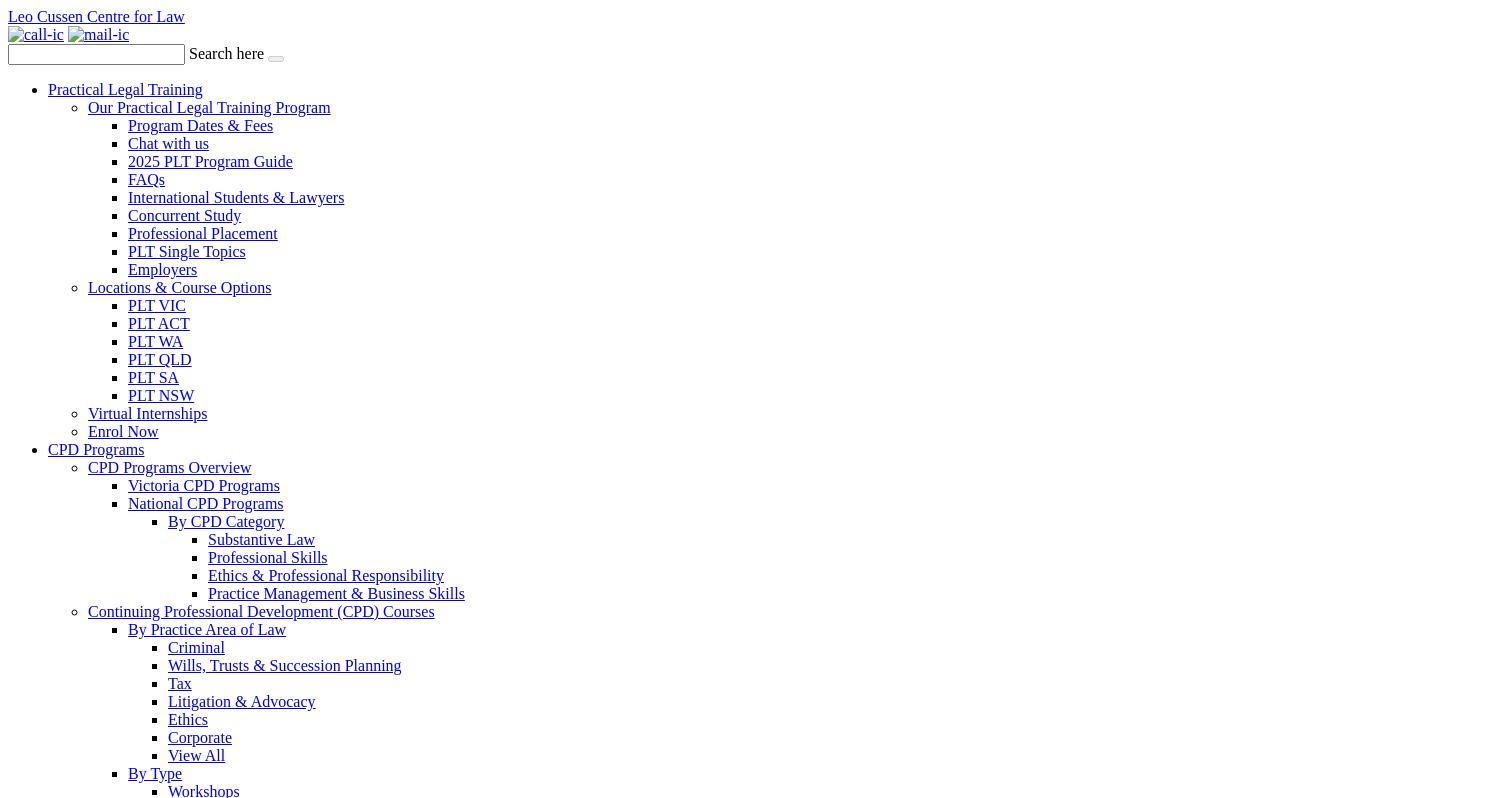 scroll, scrollTop: 0, scrollLeft: 0, axis: both 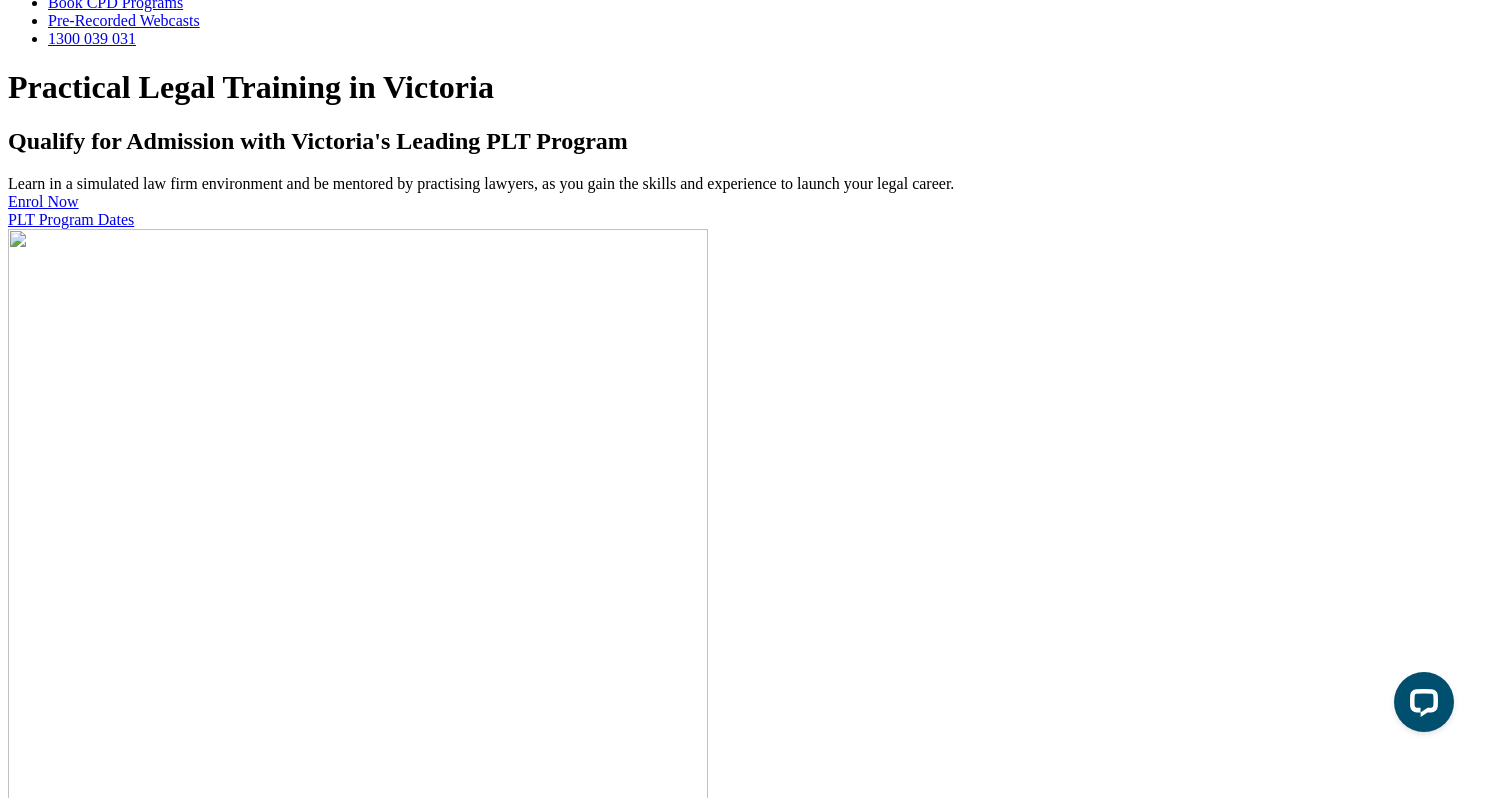 click on "Part Time Dates" at bounding box center [756, 7831] 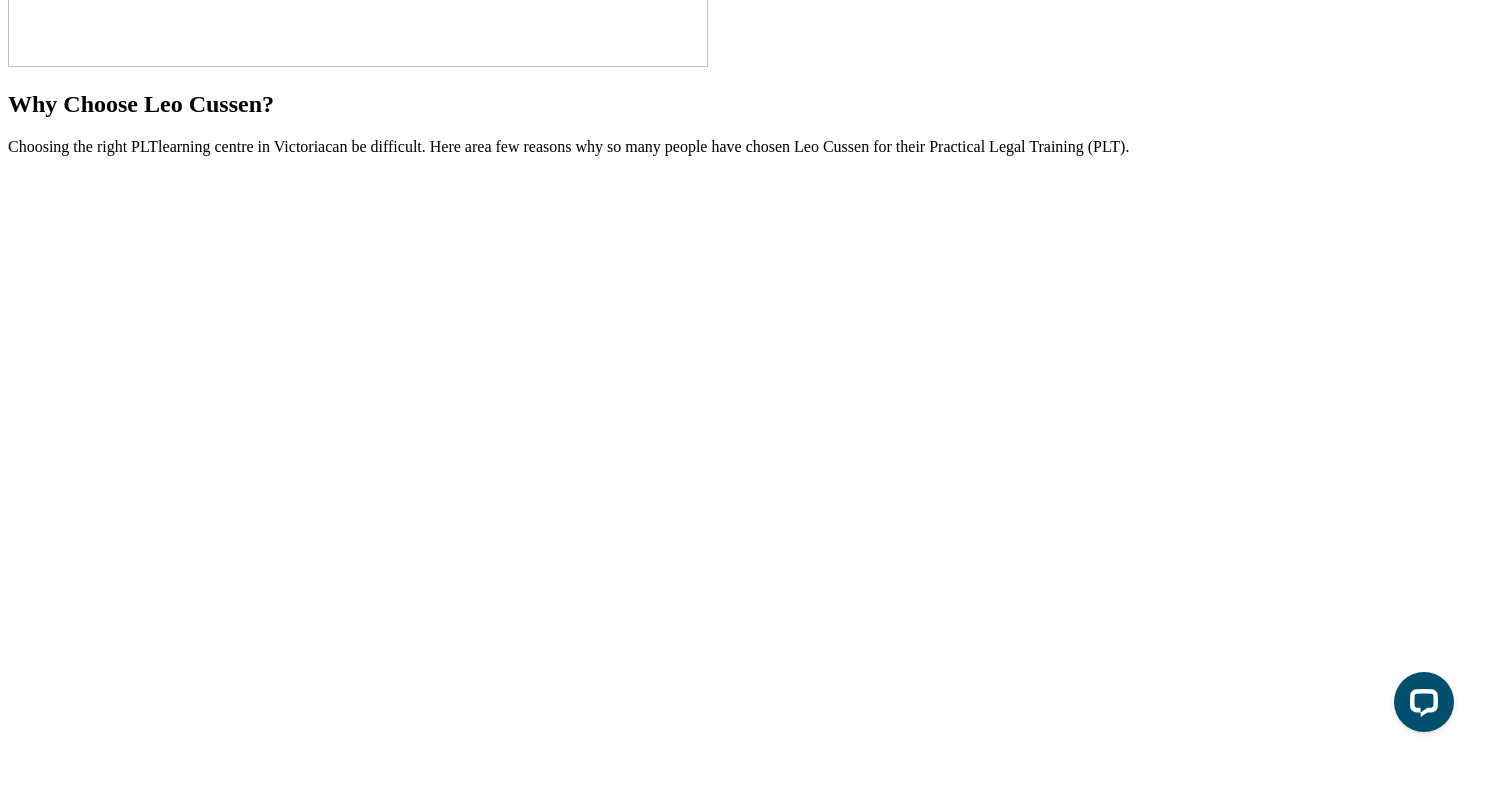 scroll, scrollTop: 3733, scrollLeft: 0, axis: vertical 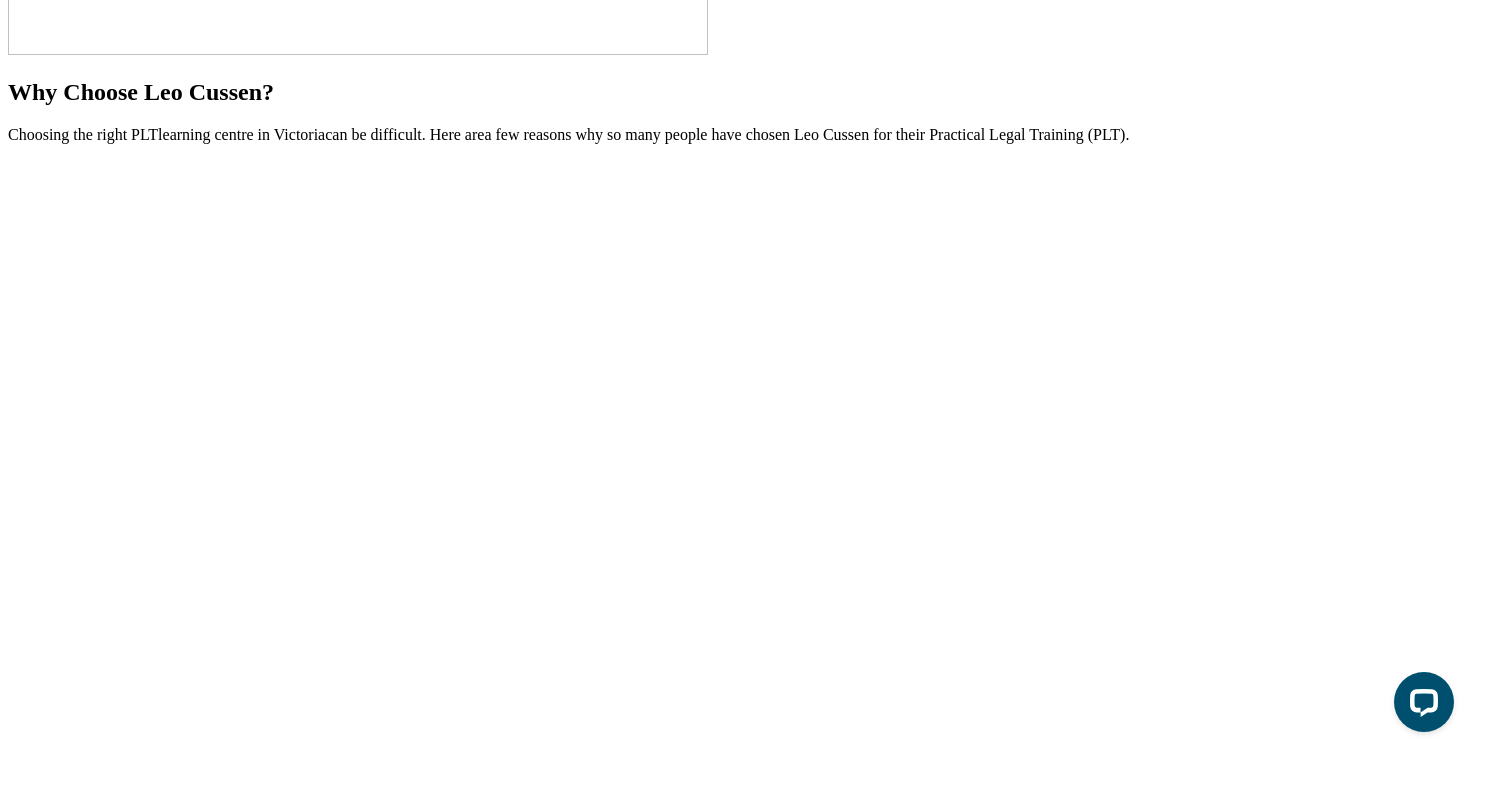 click at bounding box center [756, 11780] 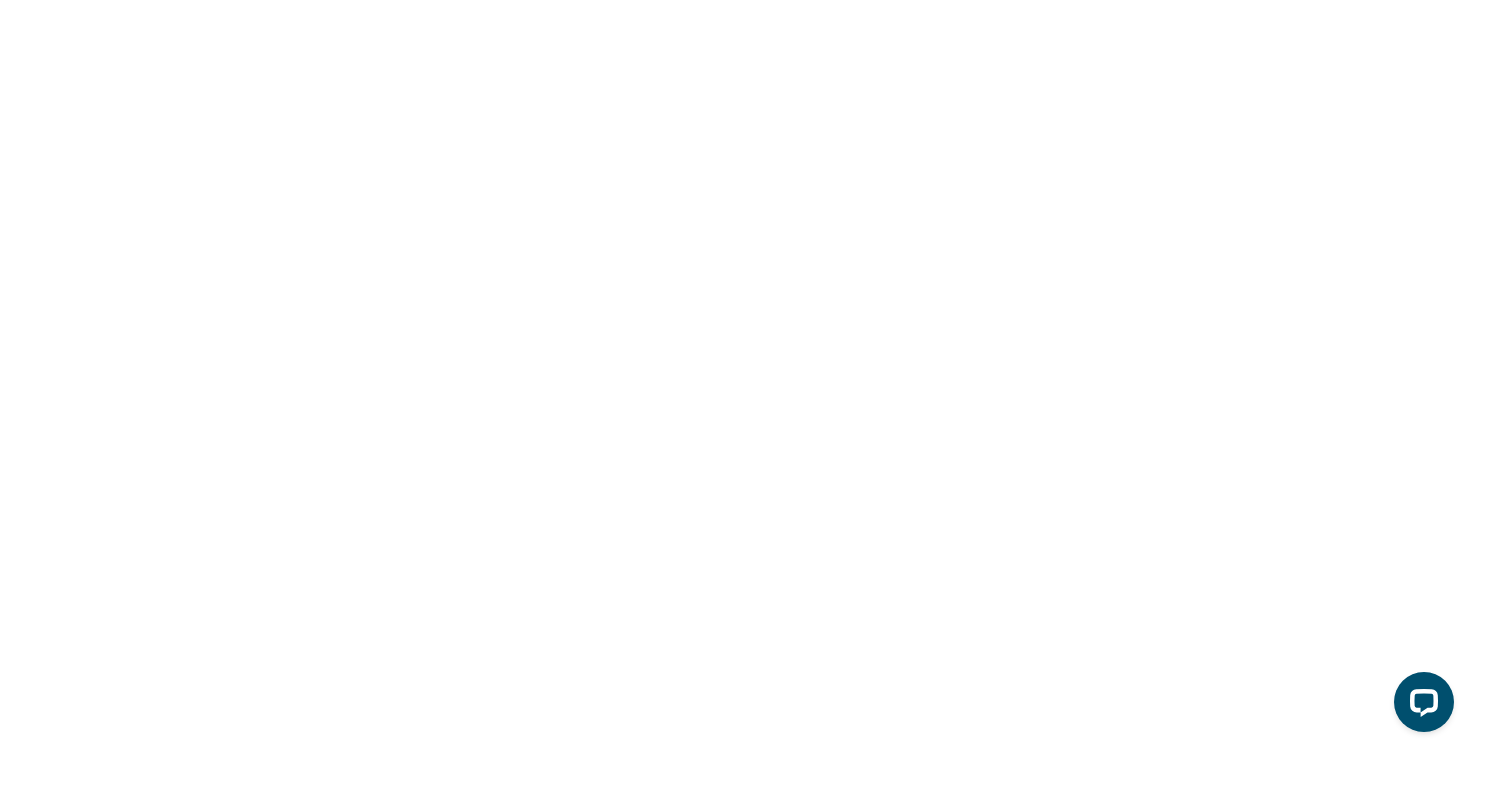 scroll, scrollTop: 4981, scrollLeft: 0, axis: vertical 